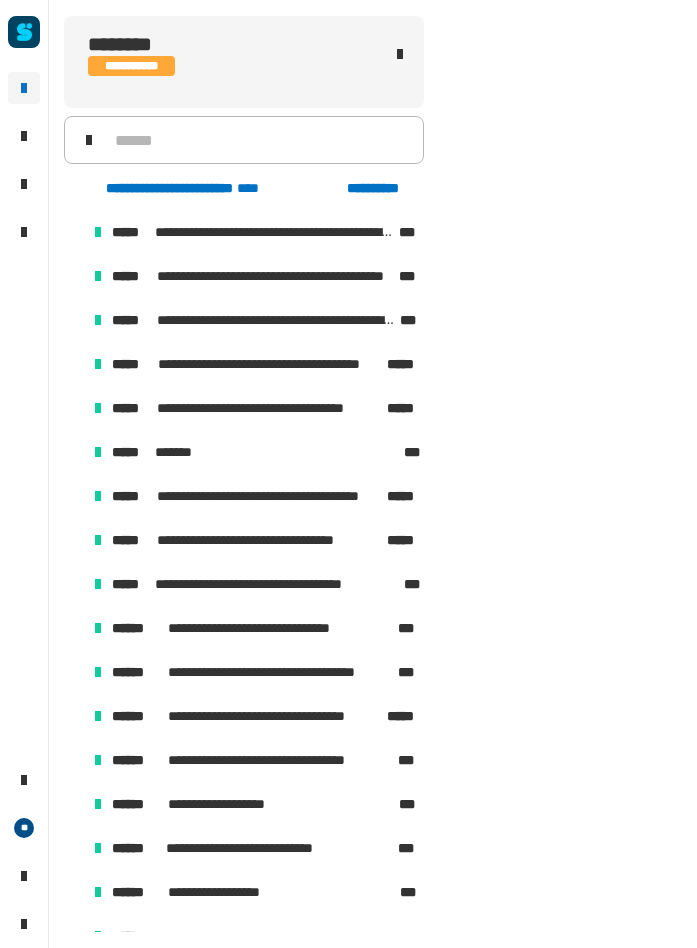 scroll, scrollTop: 0, scrollLeft: 0, axis: both 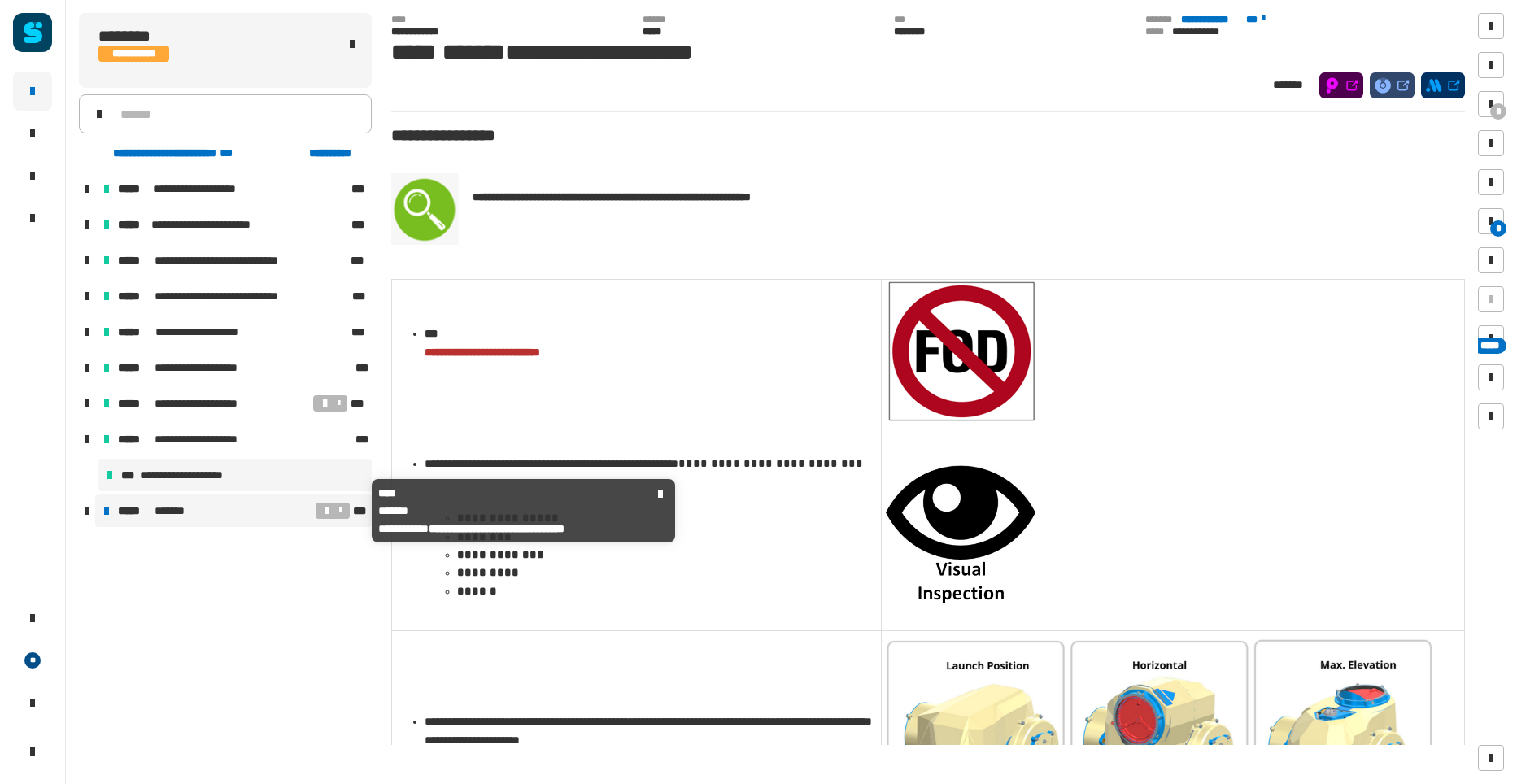 click on "*******" at bounding box center (174, 511) 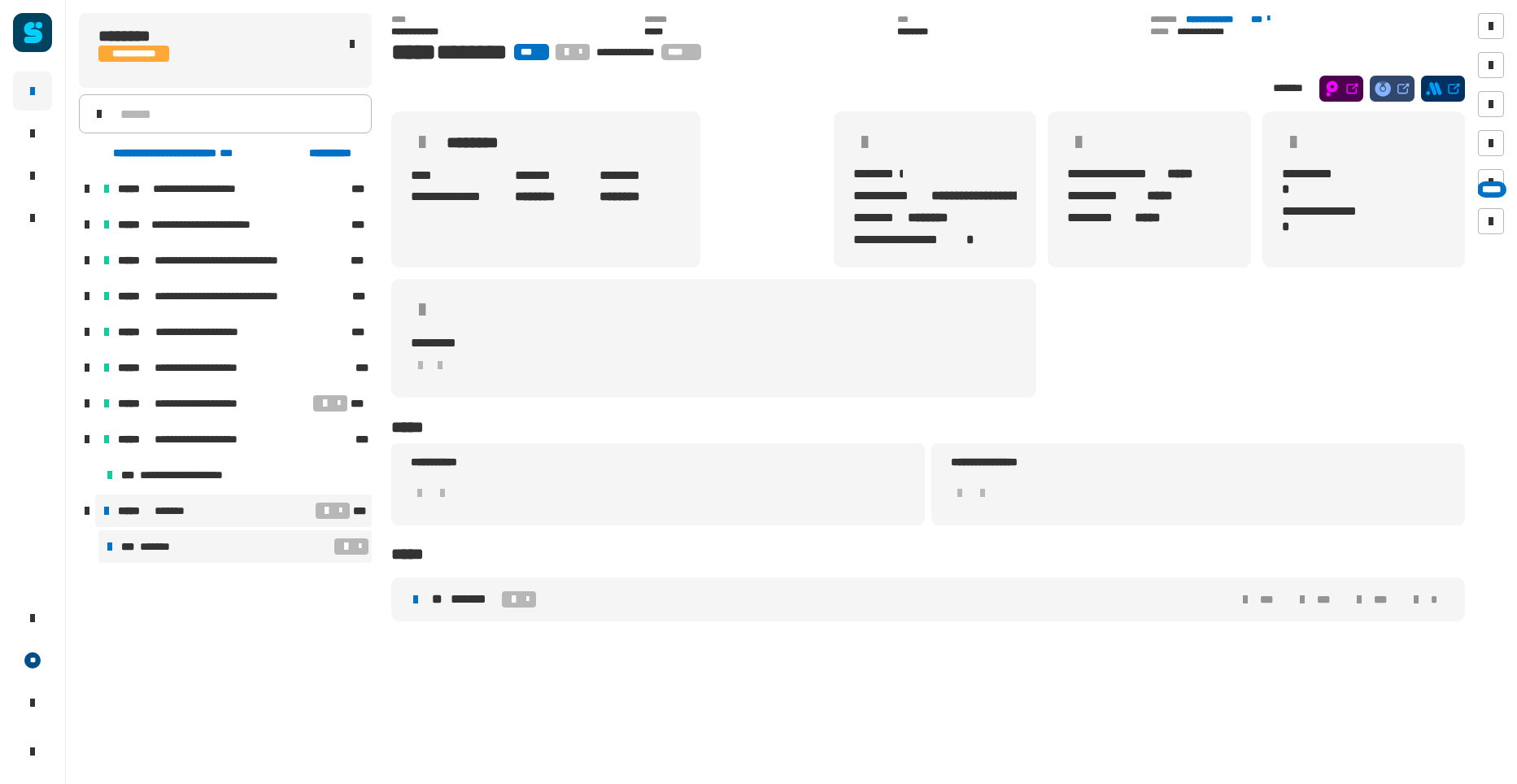 click on "*******" at bounding box center [159, 547] 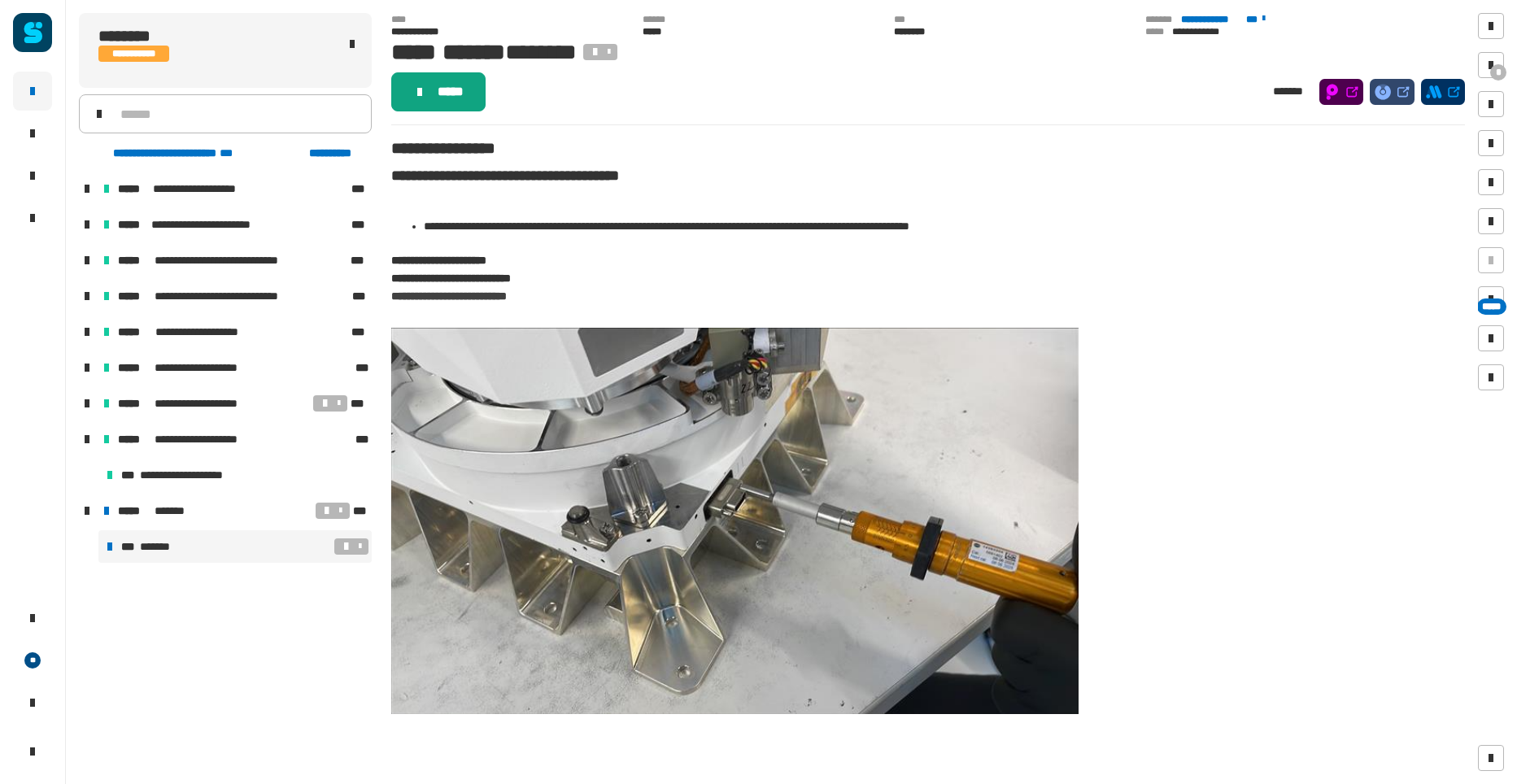 click on "*****" 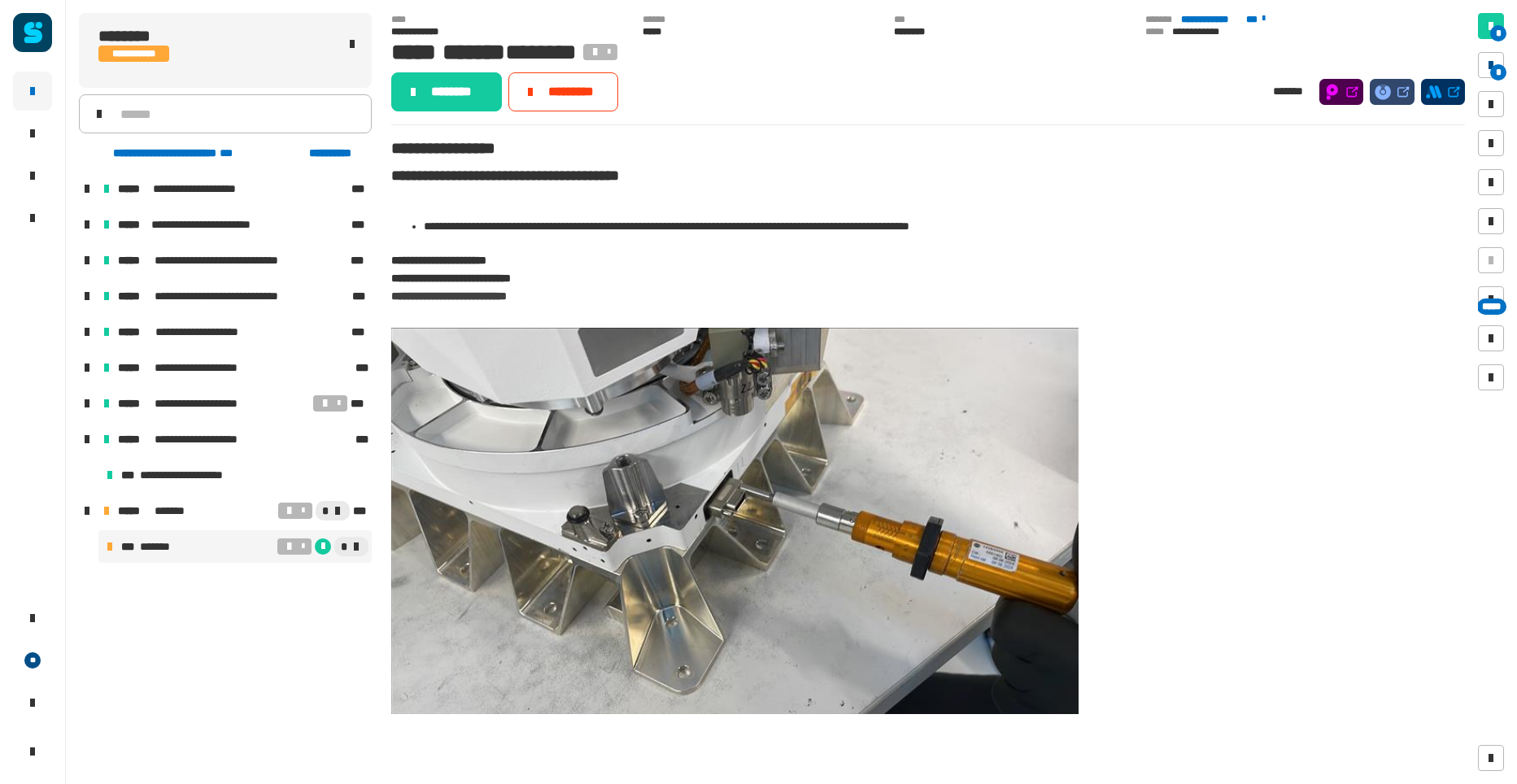 click on "*" at bounding box center [1491, 65] 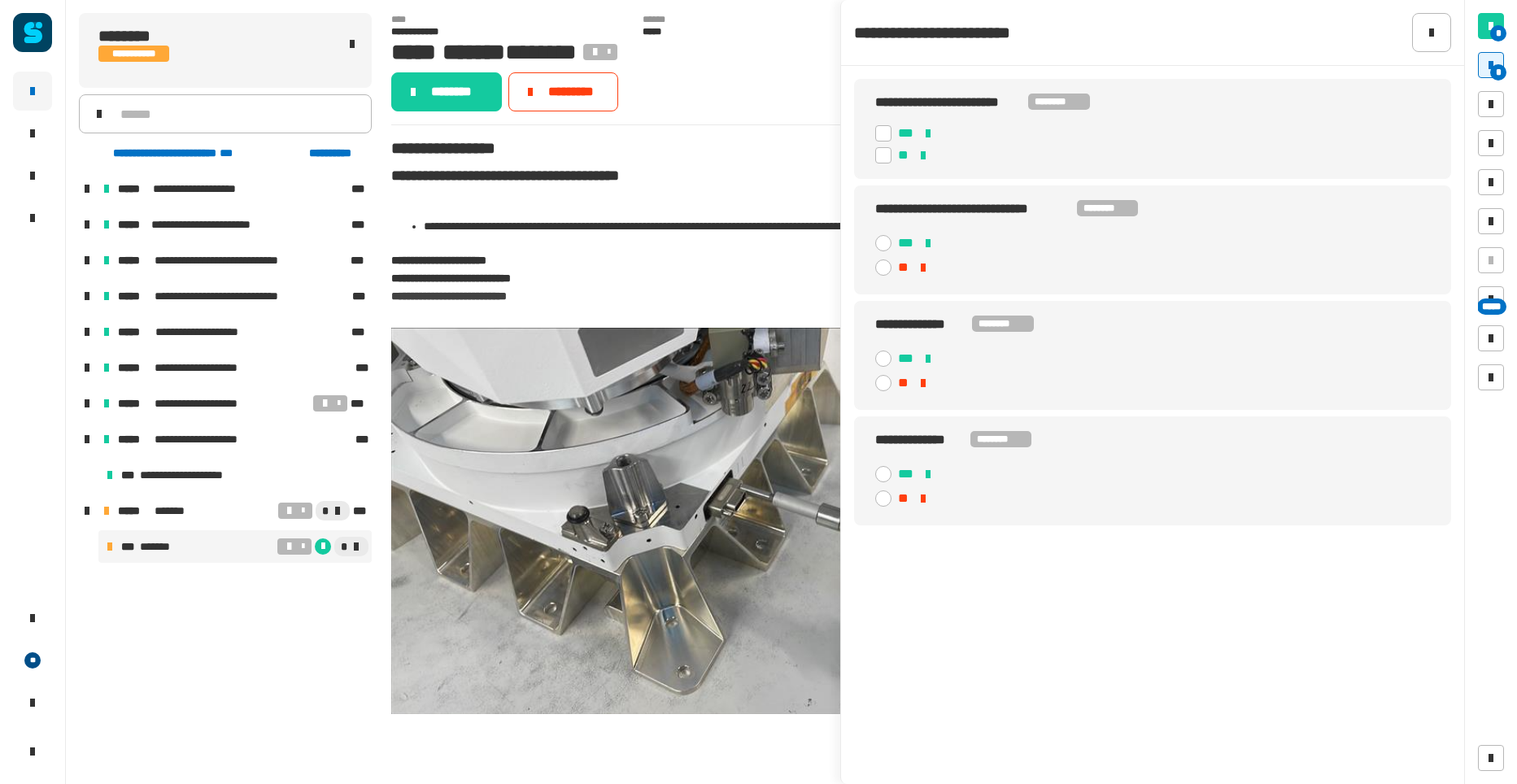 click 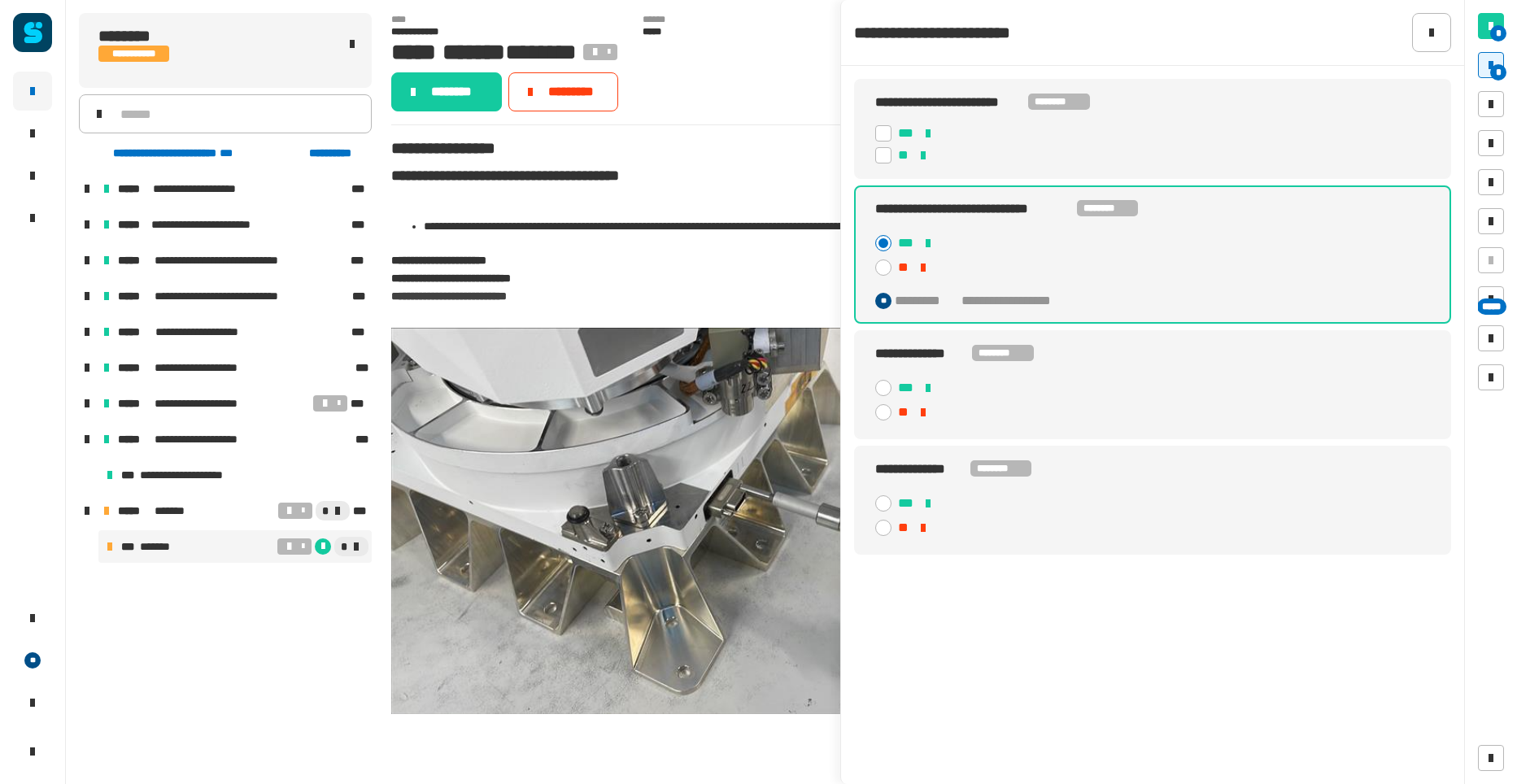click 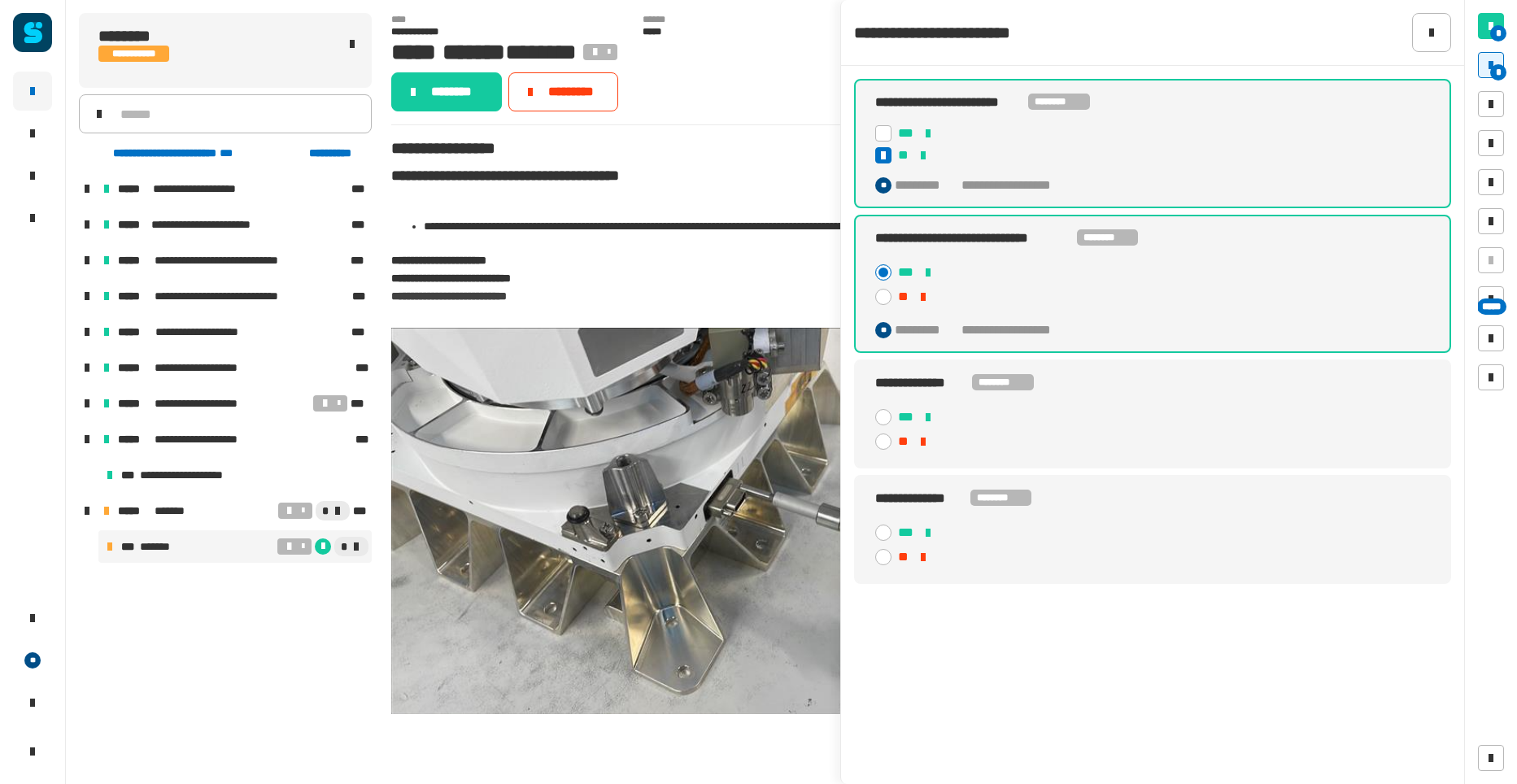click 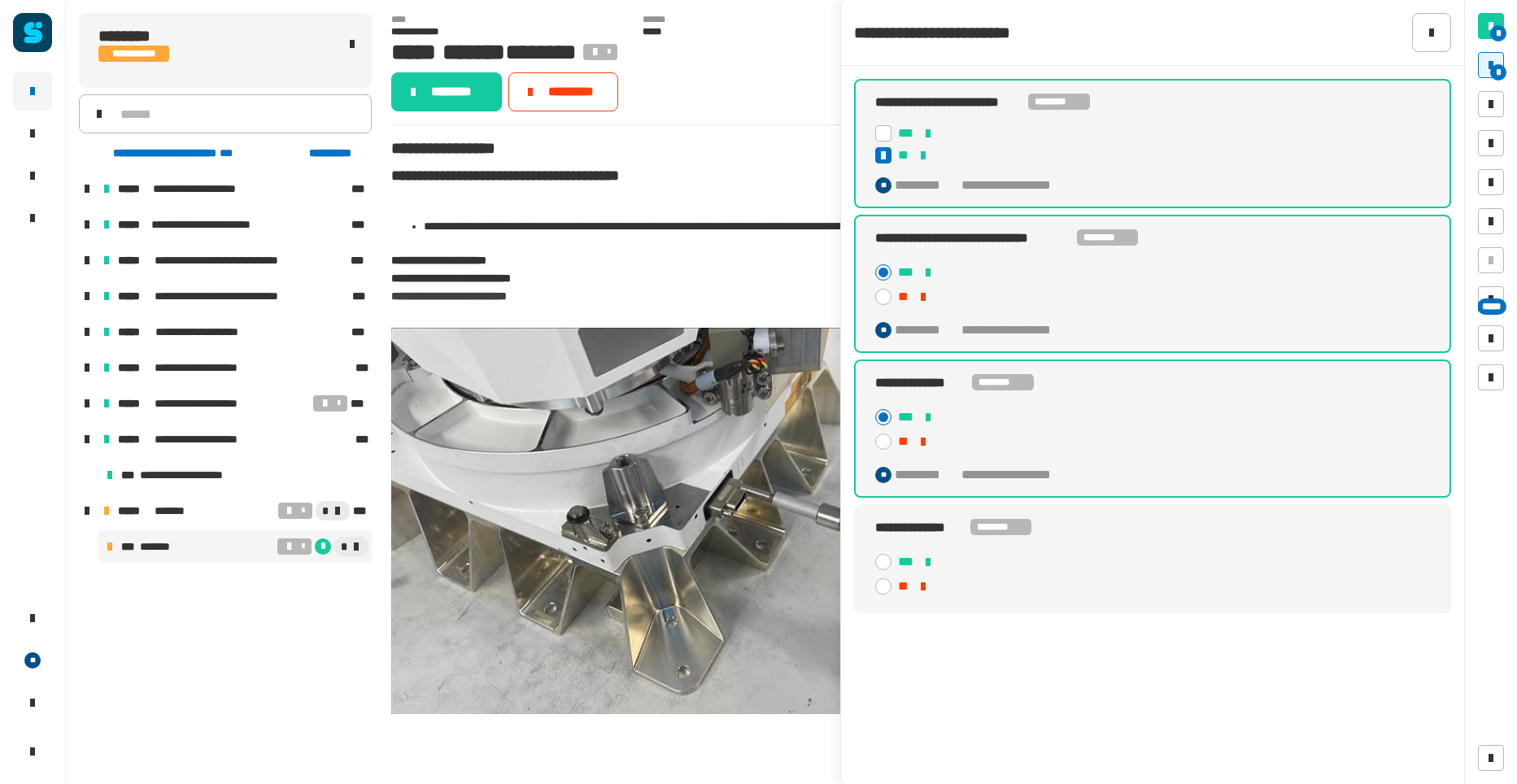 click 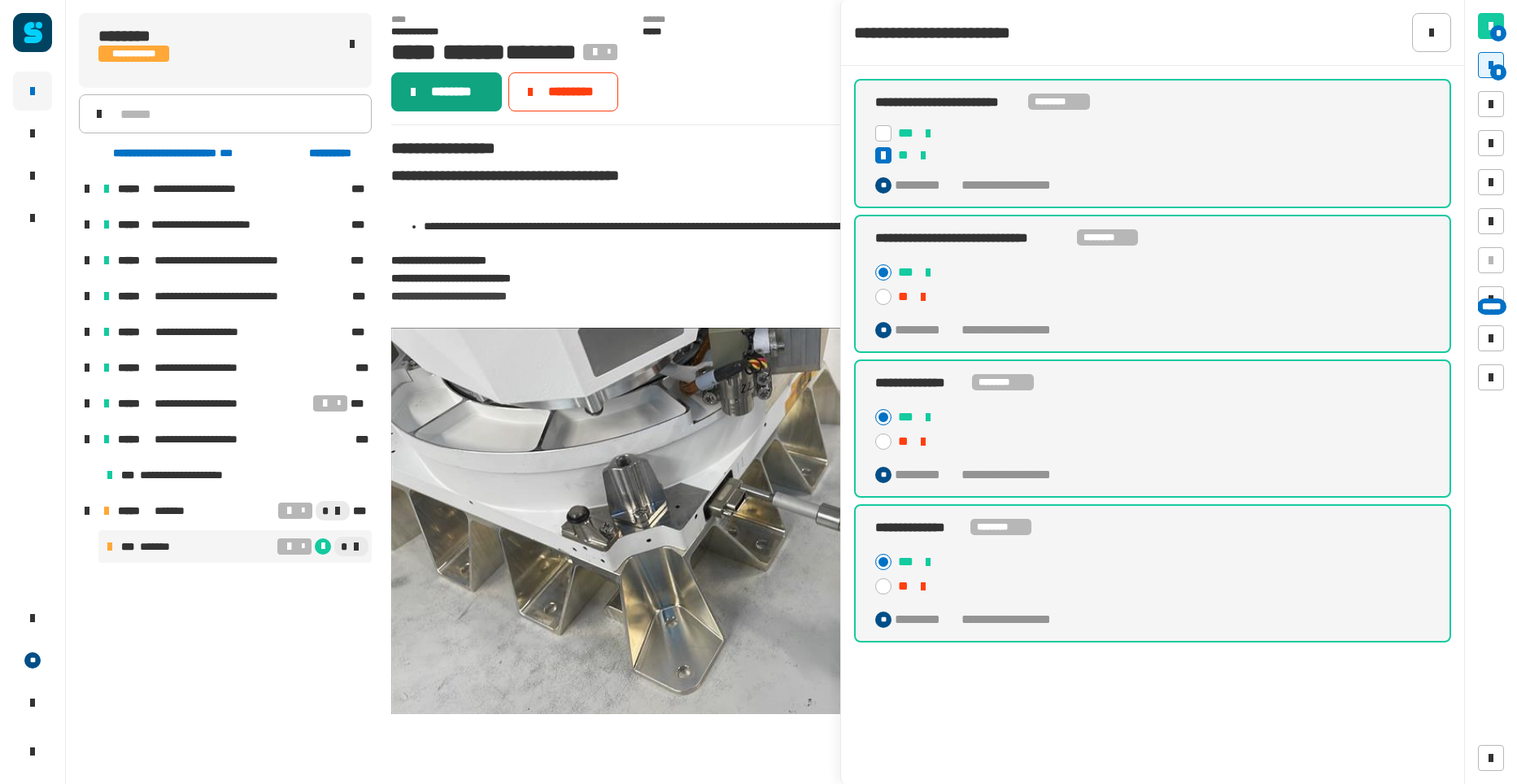 click on "********" 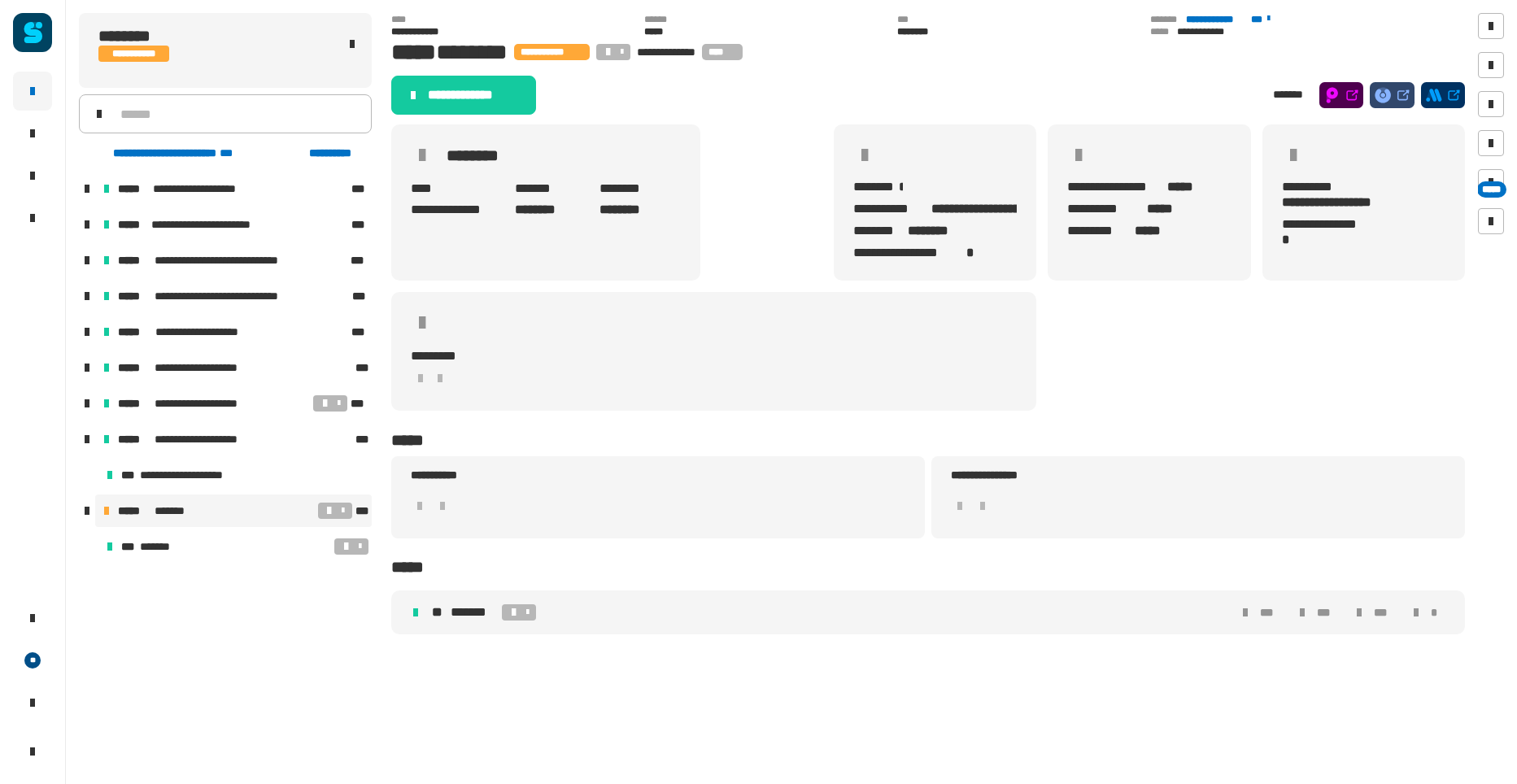 click on "**********" 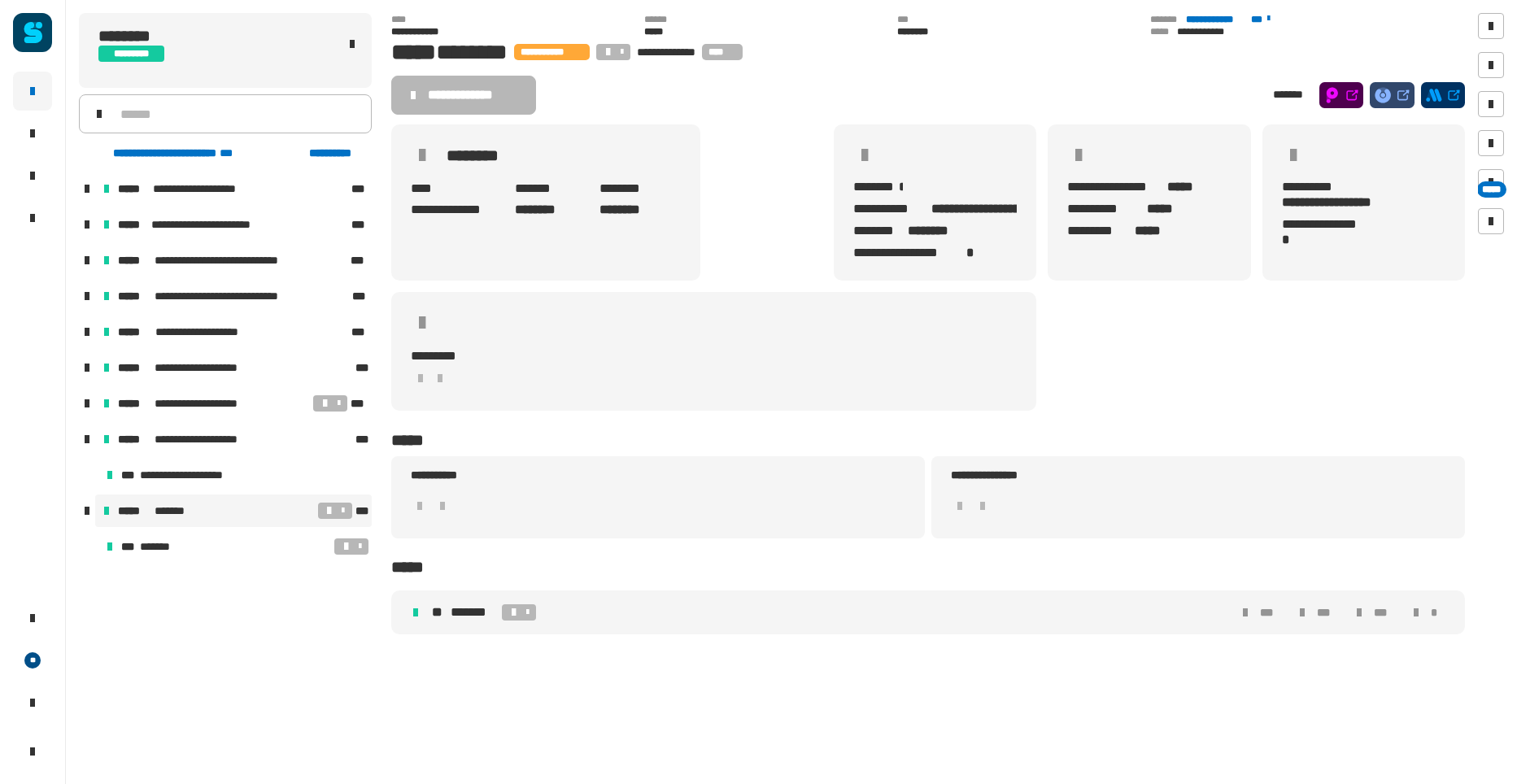 click on "**********" 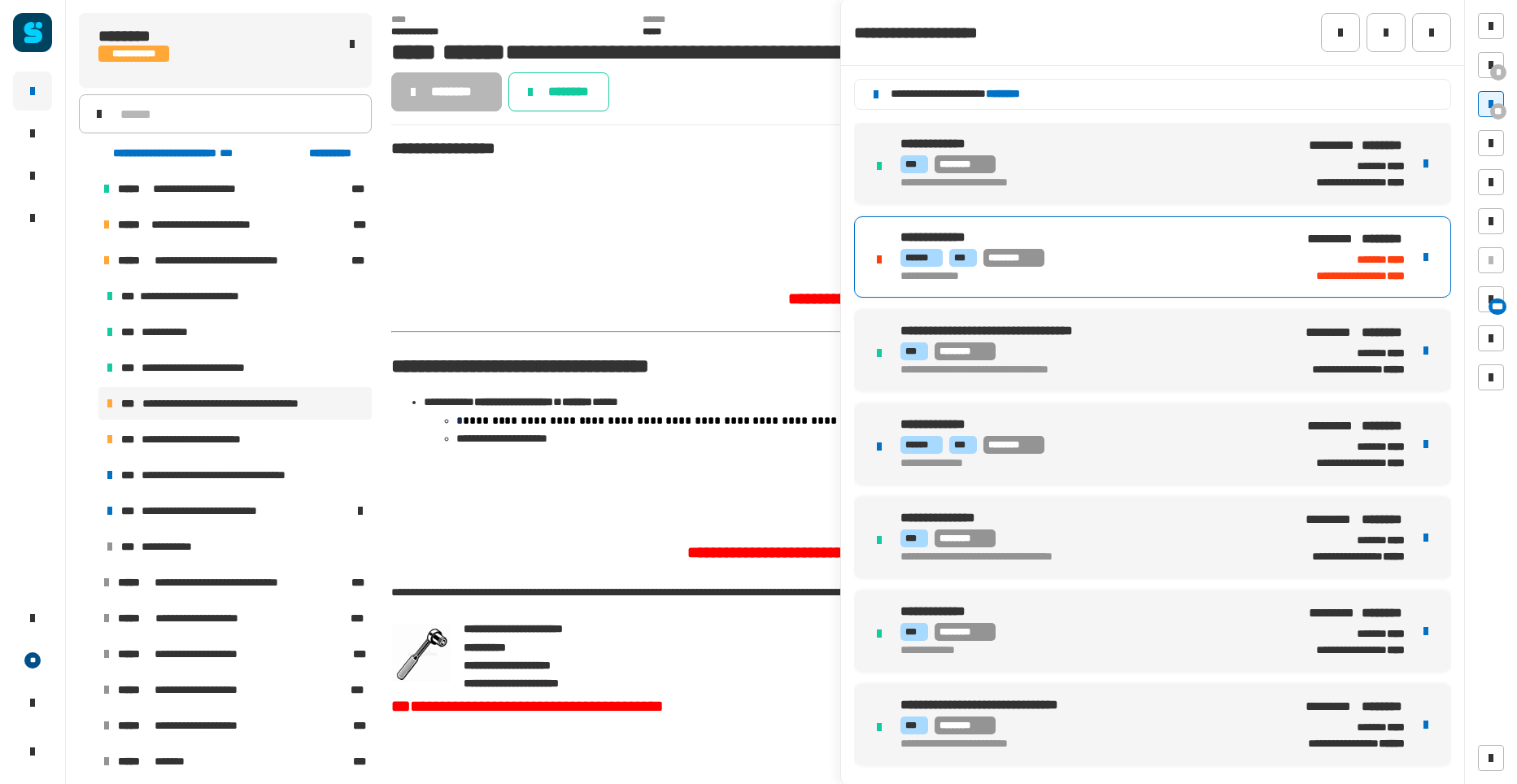 scroll, scrollTop: 0, scrollLeft: 0, axis: both 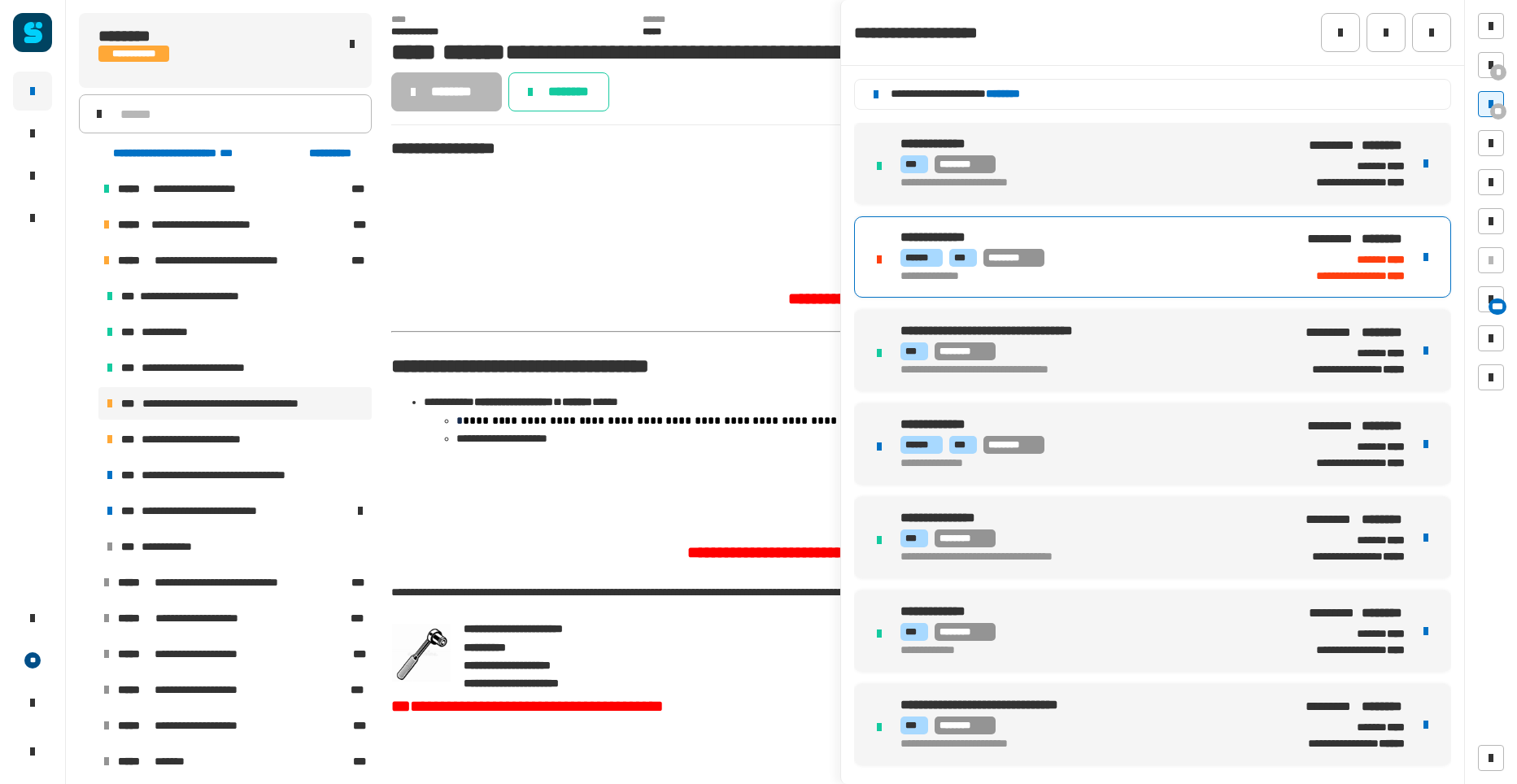 click on "********" 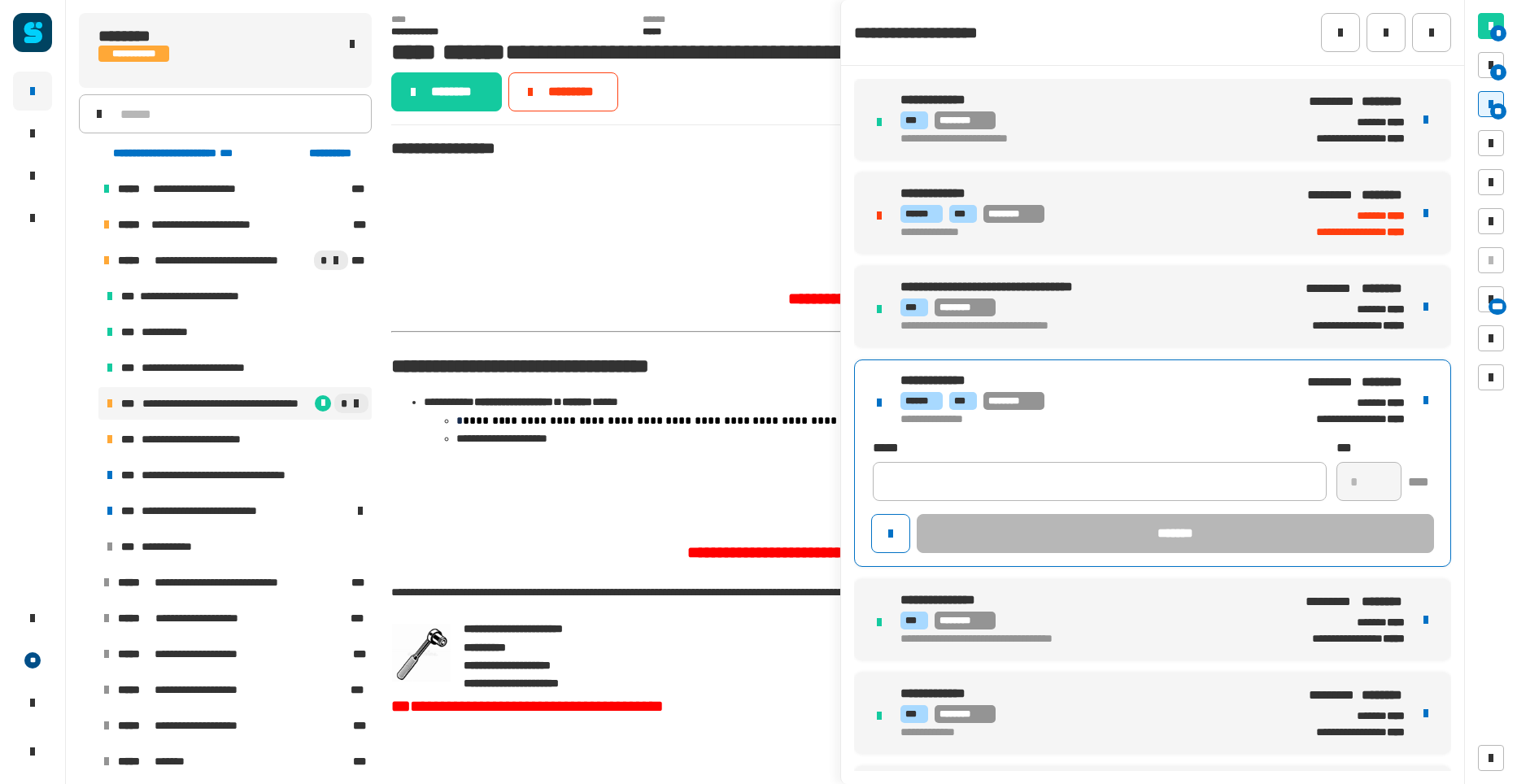 click on "**********" at bounding box center [1153, 463] 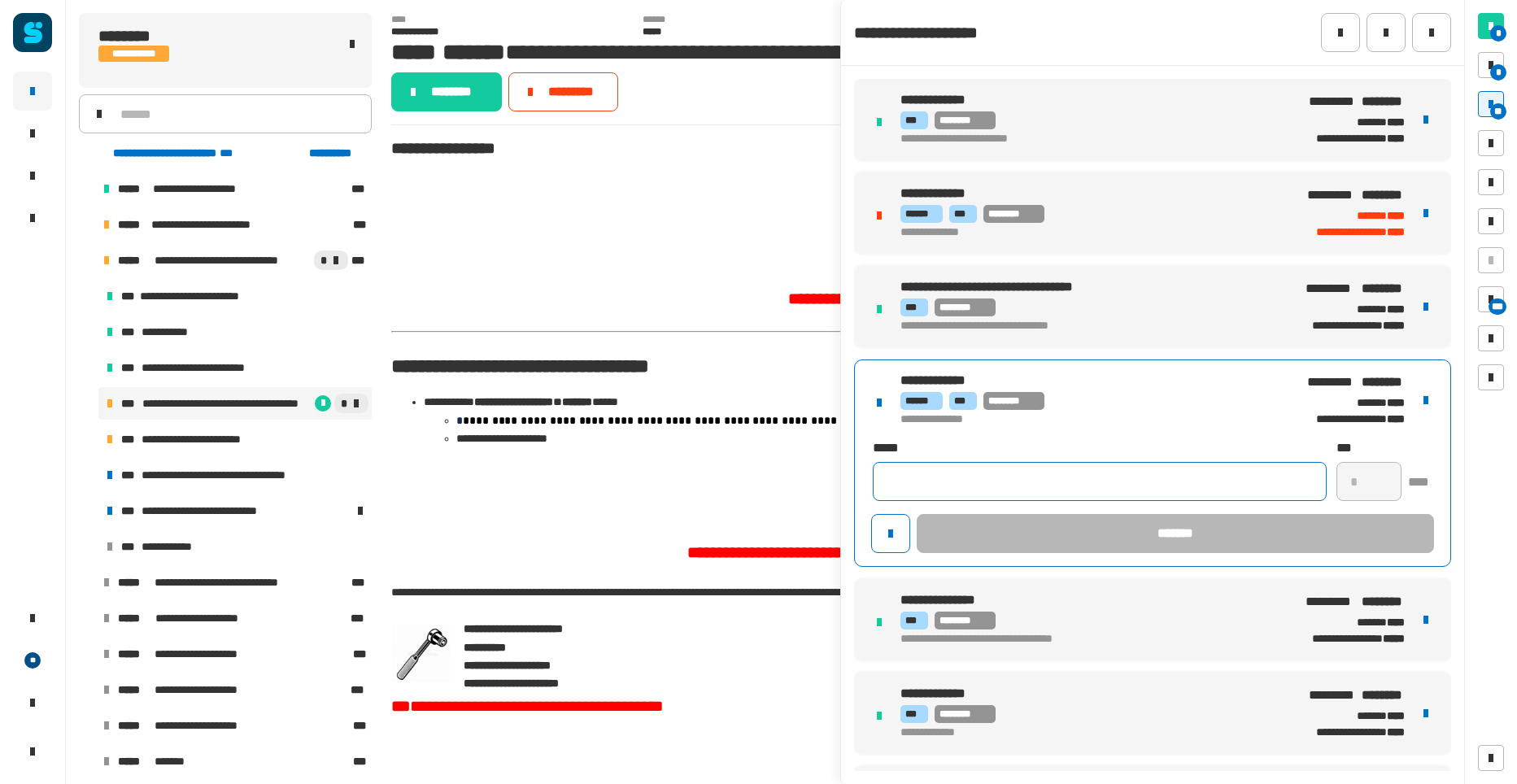 click 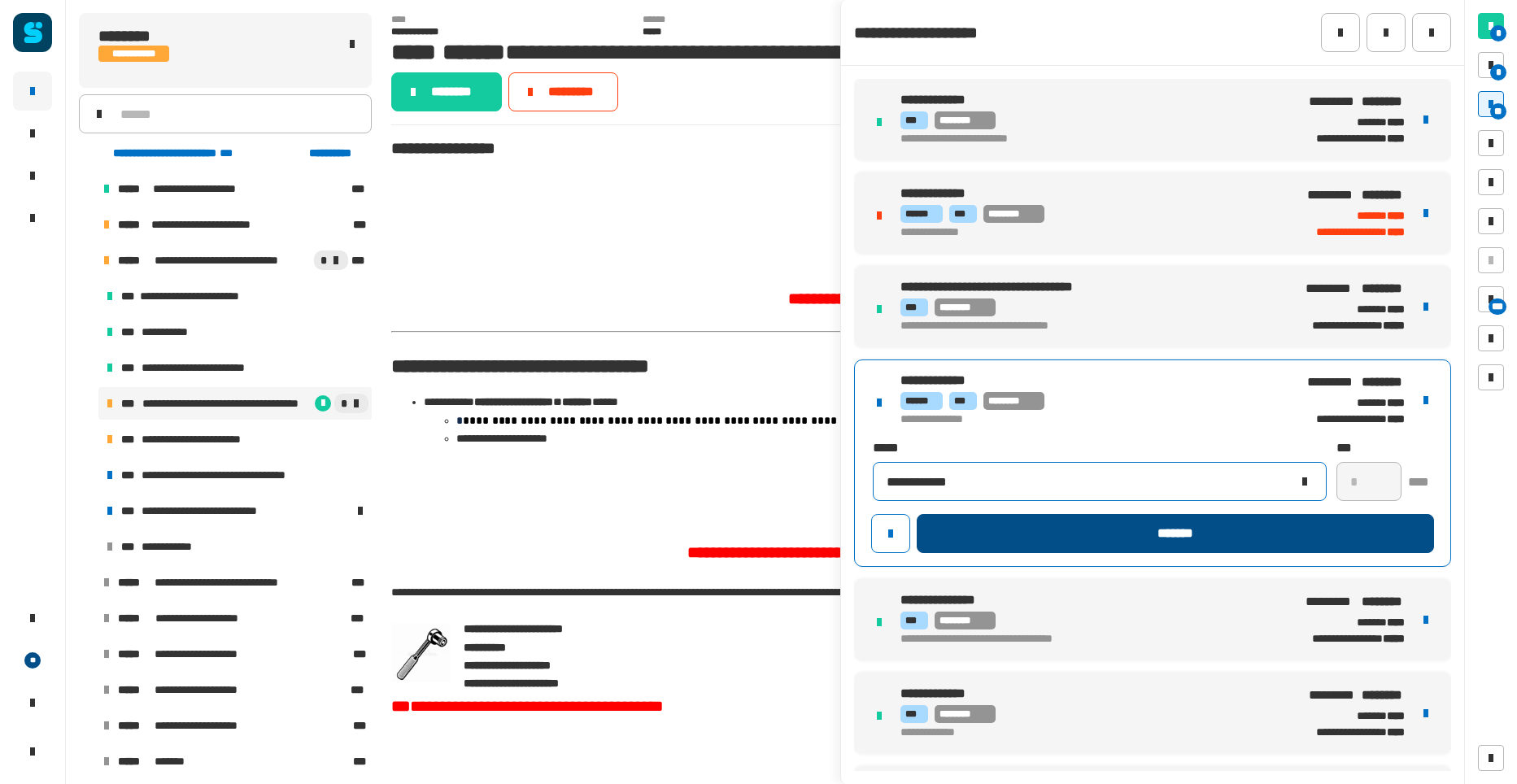 type on "**********" 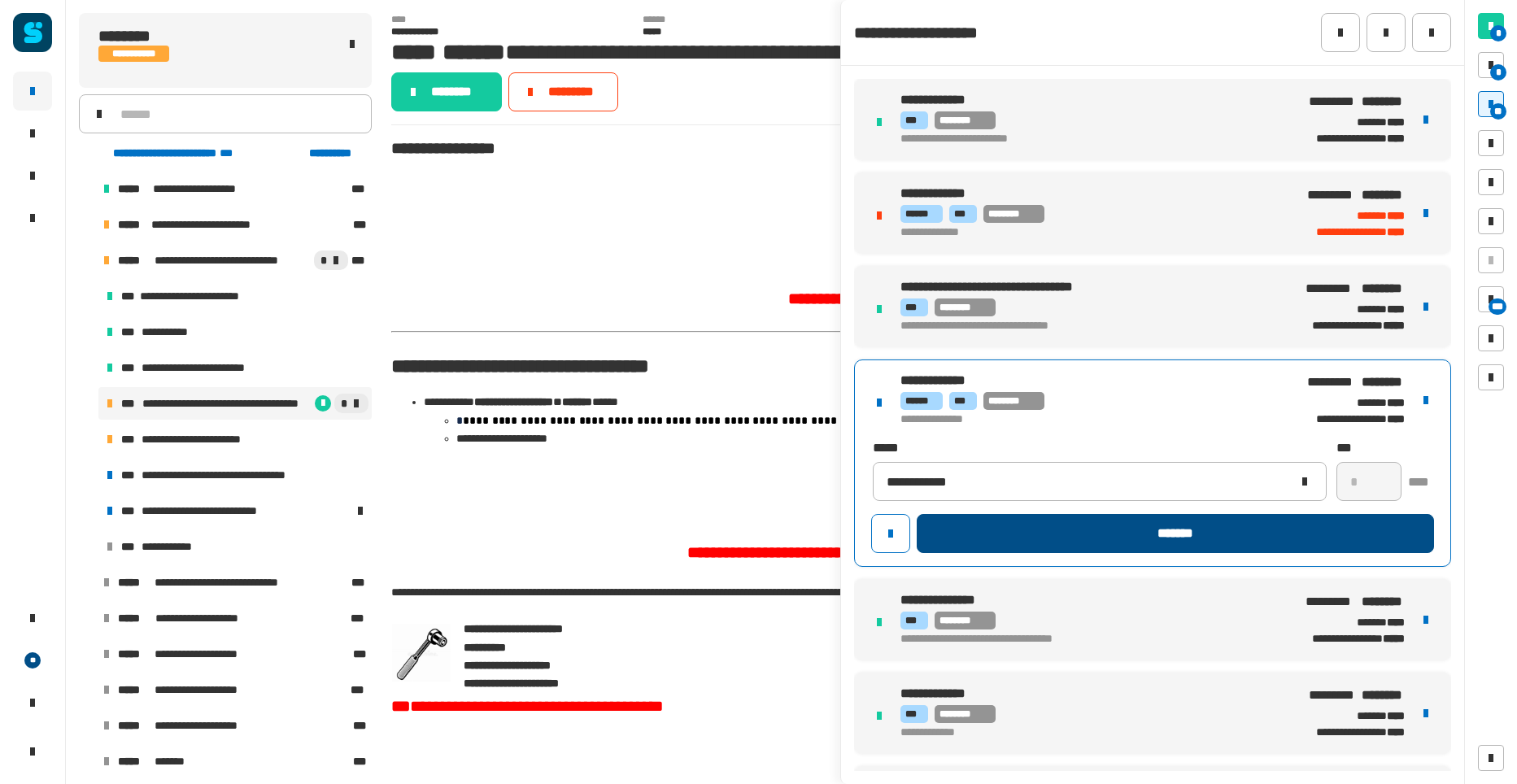 click on "*******" 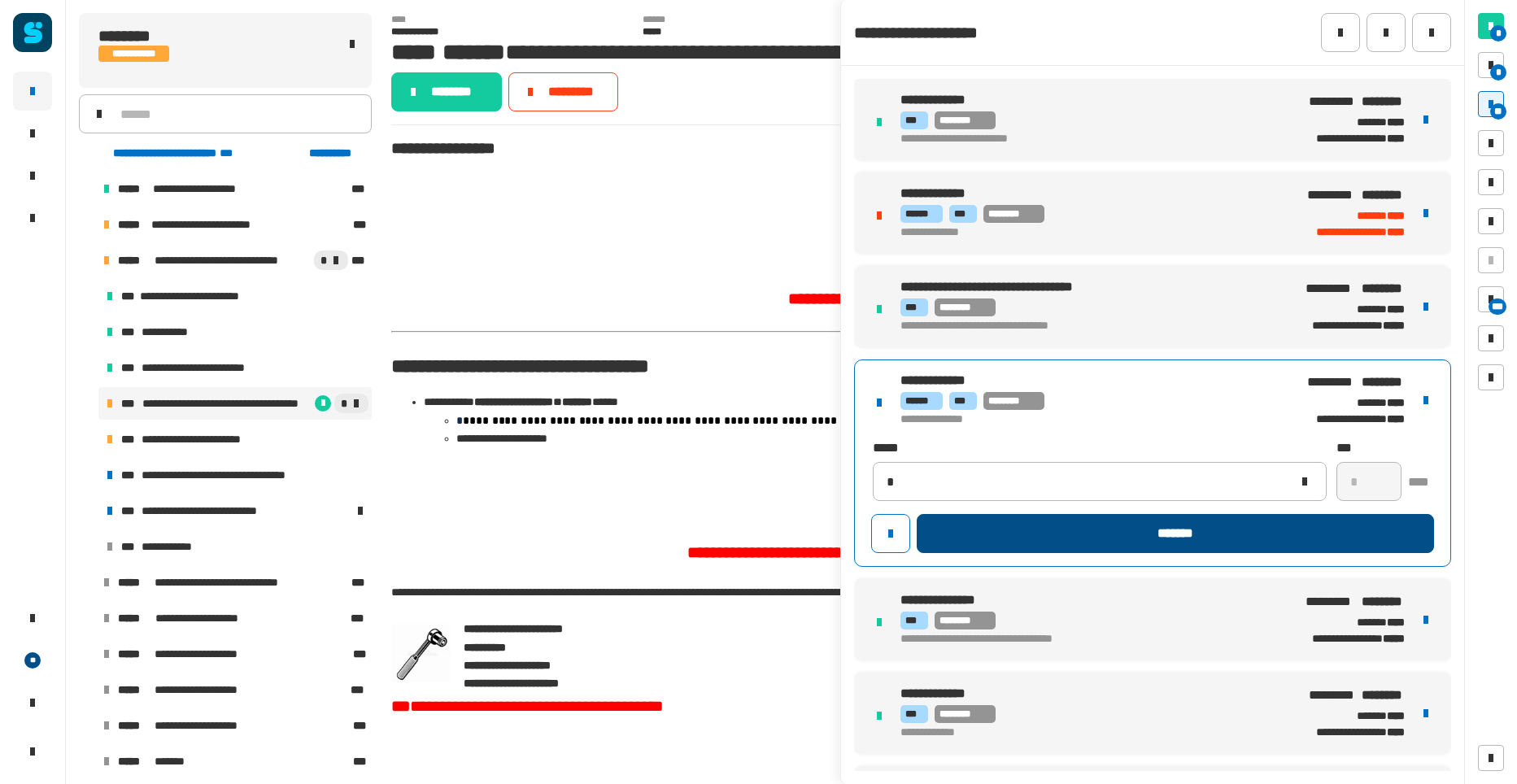 type 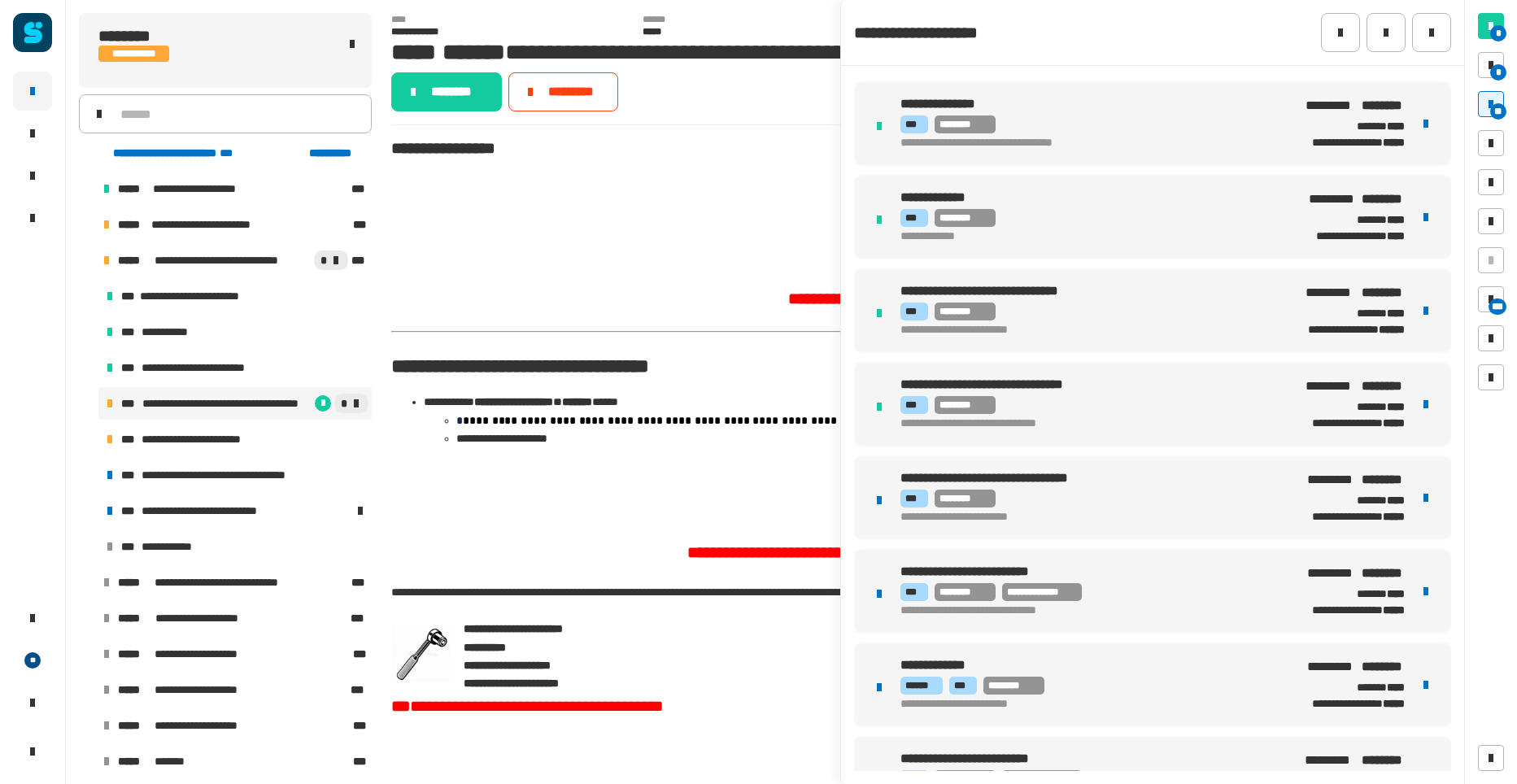 scroll, scrollTop: 0, scrollLeft: 0, axis: both 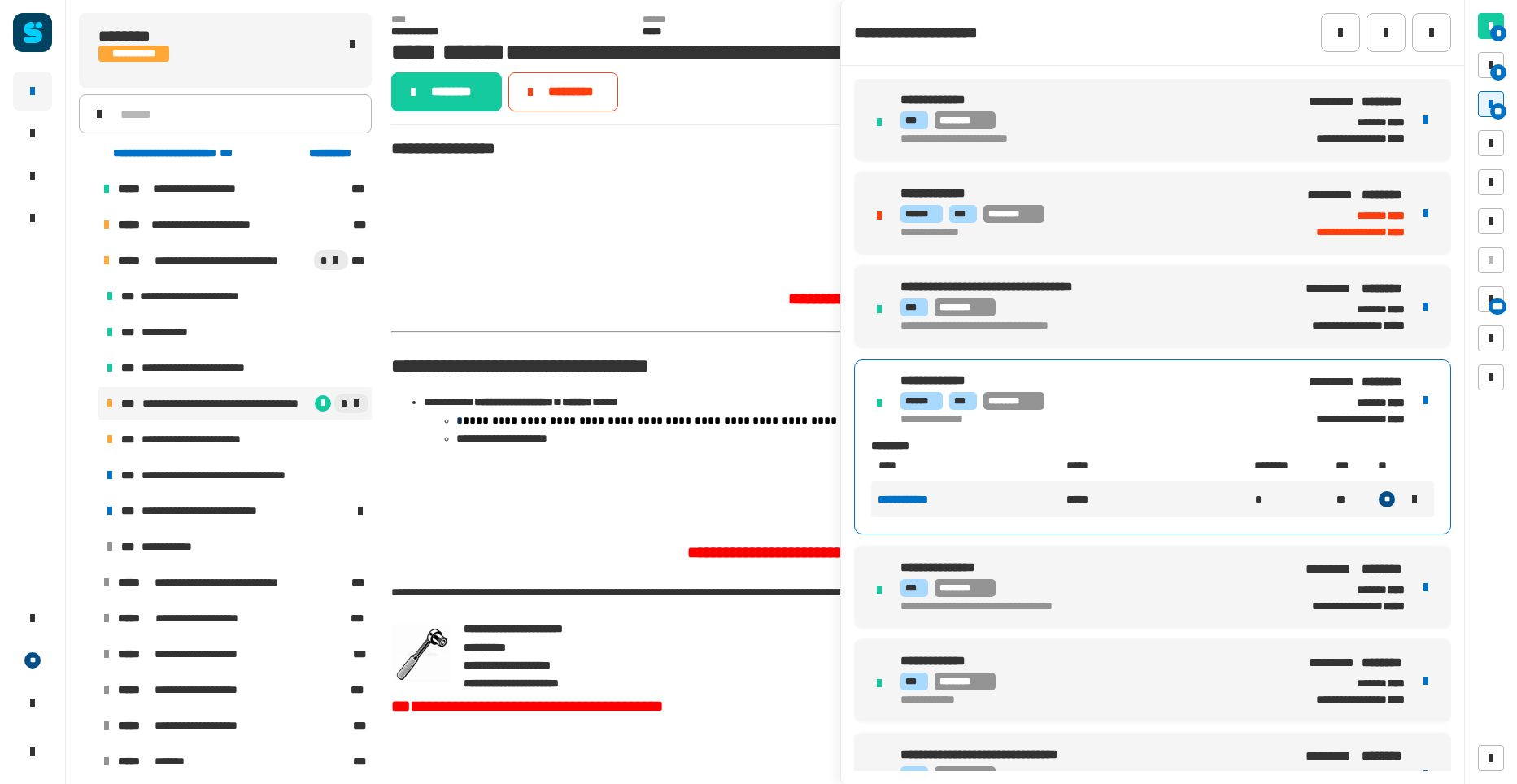 drag, startPoint x: 1428, startPoint y: 33, endPoint x: 1329, endPoint y: 14, distance: 100.80675 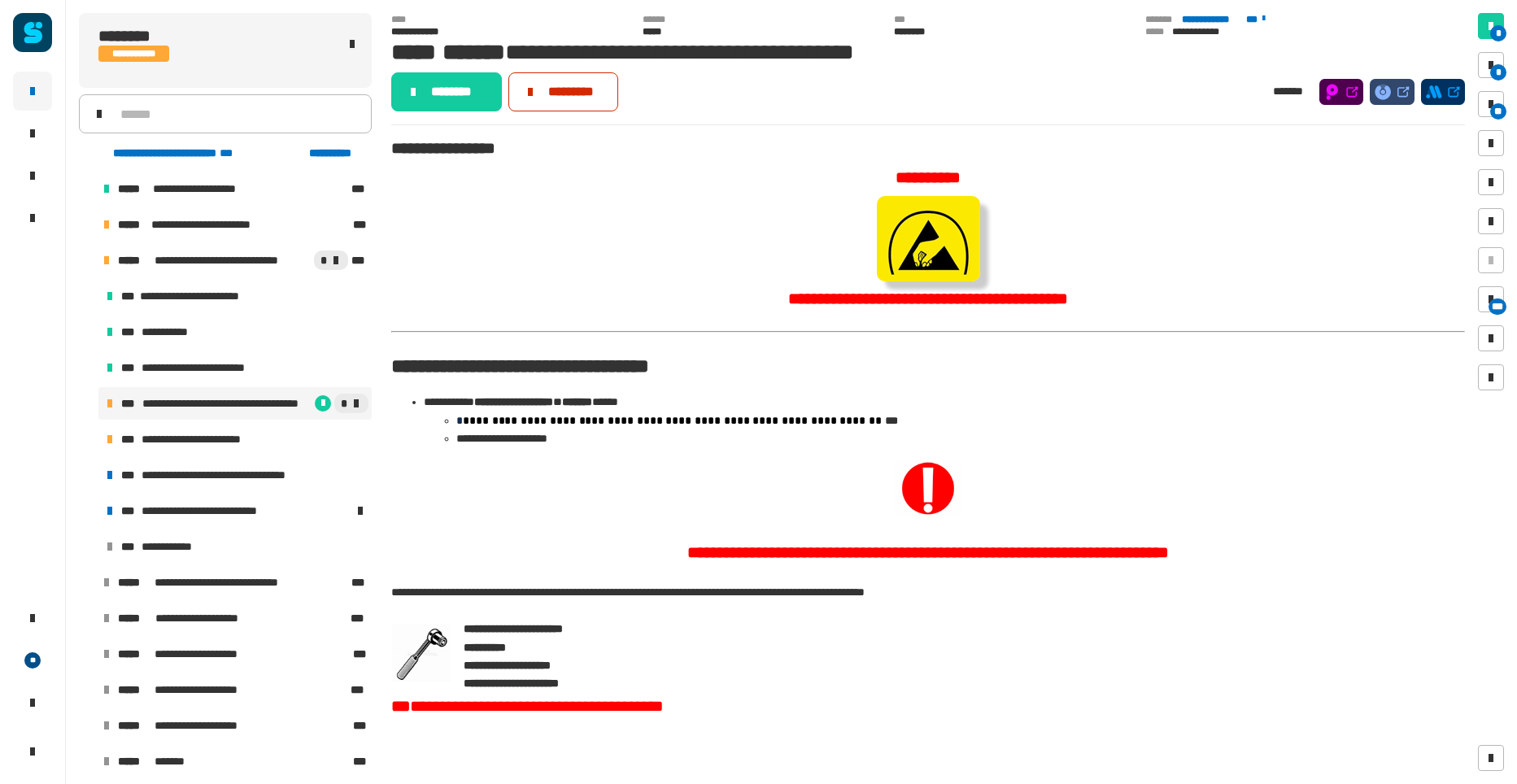 click on "*********" 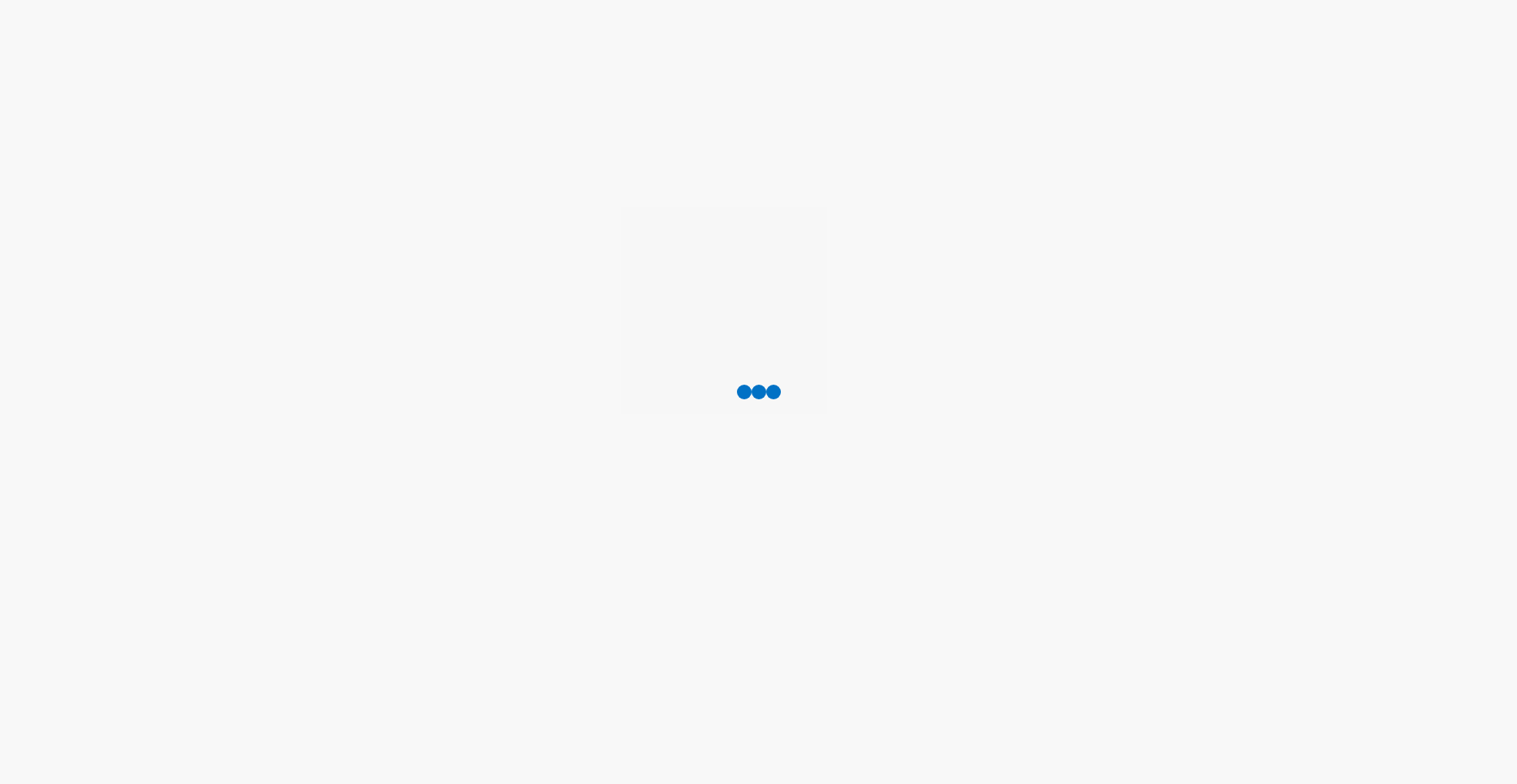 scroll, scrollTop: 0, scrollLeft: 0, axis: both 